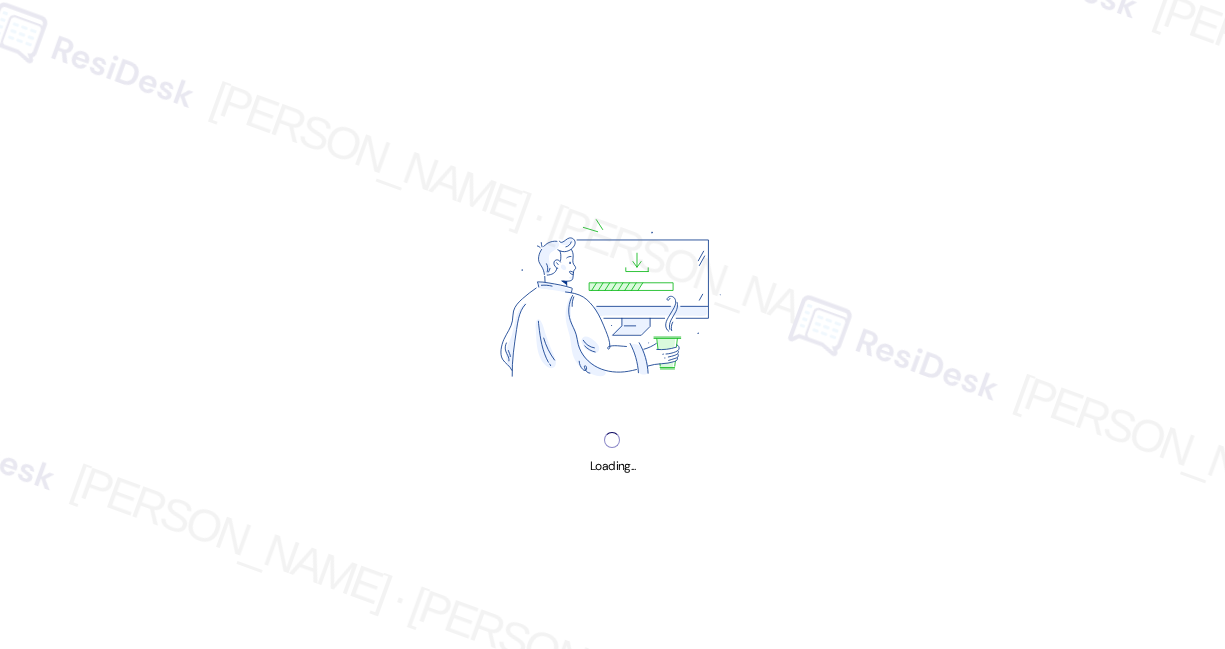scroll, scrollTop: 0, scrollLeft: 0, axis: both 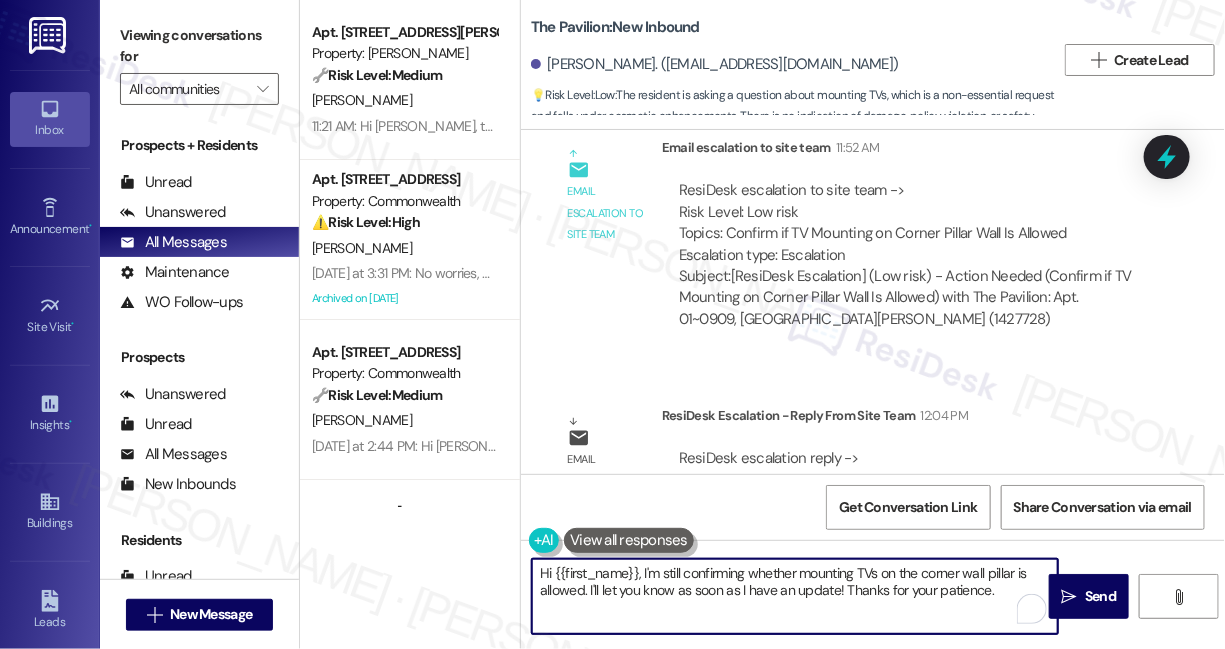 drag, startPoint x: 643, startPoint y: 571, endPoint x: 990, endPoint y: 603, distance: 348.47238 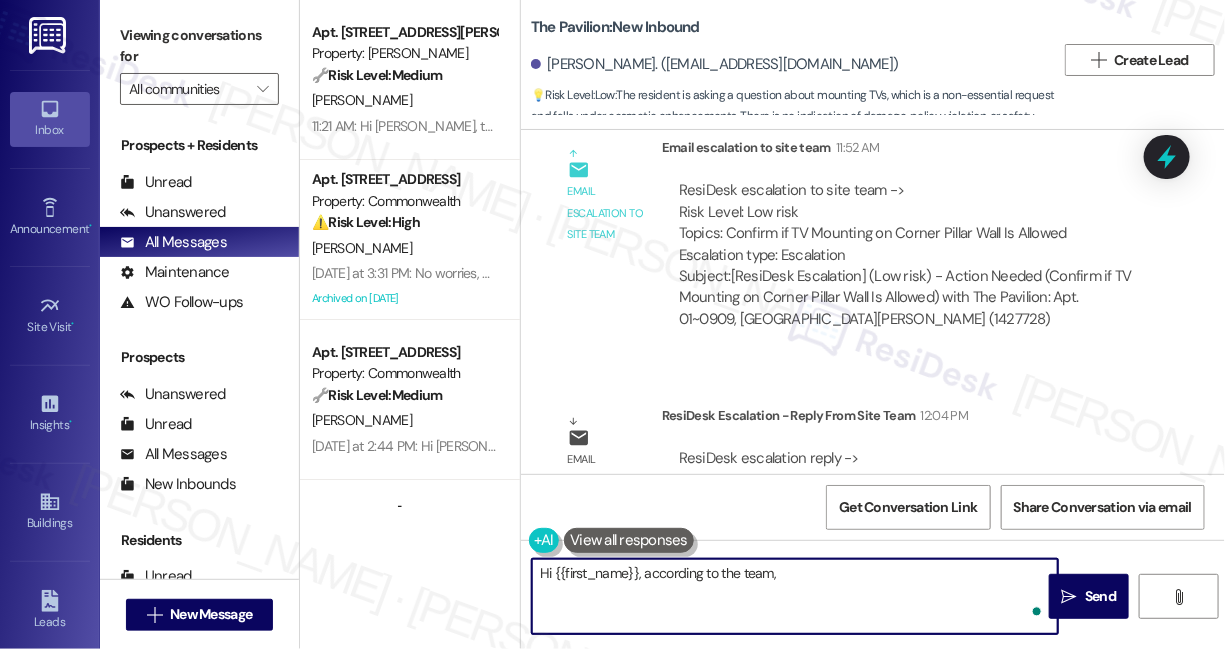 paste on "This is a concrete pillar ~ mounts cannot be installed in this location." 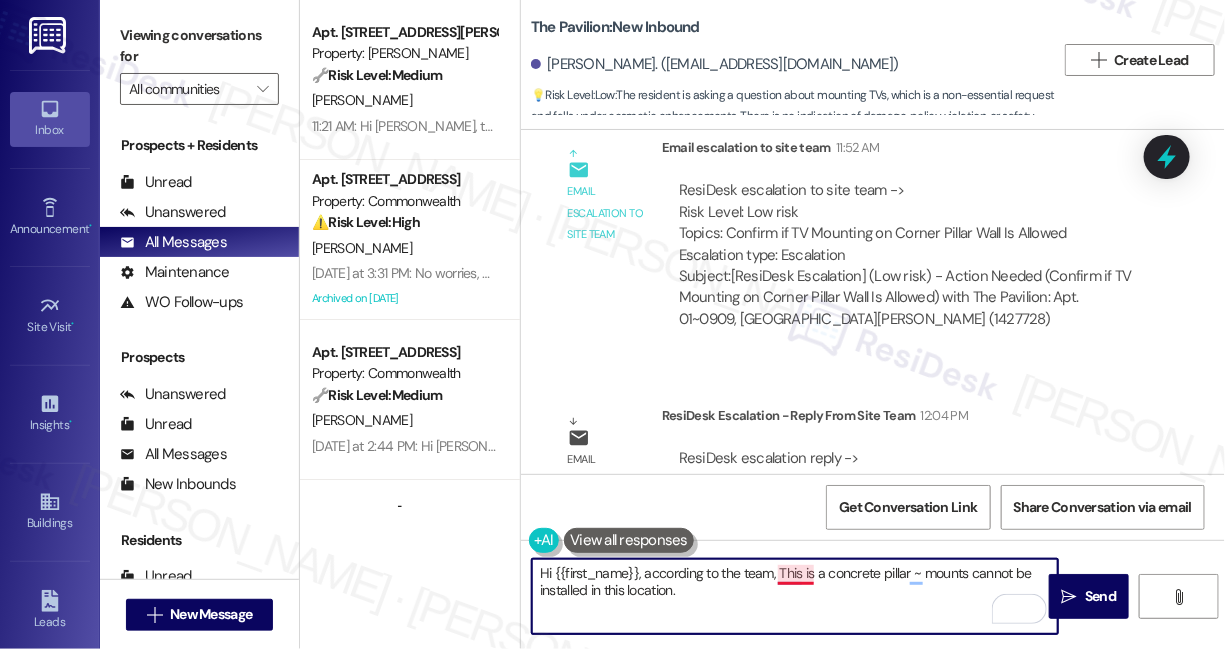 click on "Hi {{first_name}}, according to the team, This is a concrete pillar ~ mounts cannot be installed in this location." at bounding box center (795, 596) 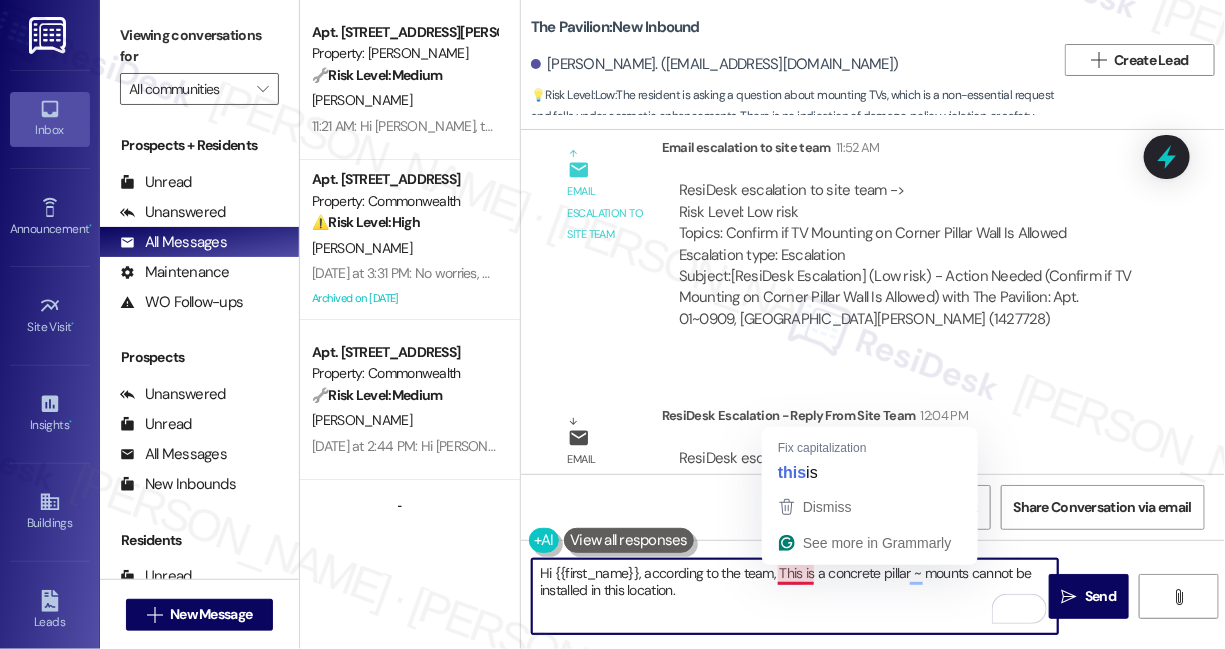 click on "Hi {{first_name}}, according to the team, This is a concrete pillar ~ mounts cannot be installed in this location." at bounding box center [795, 596] 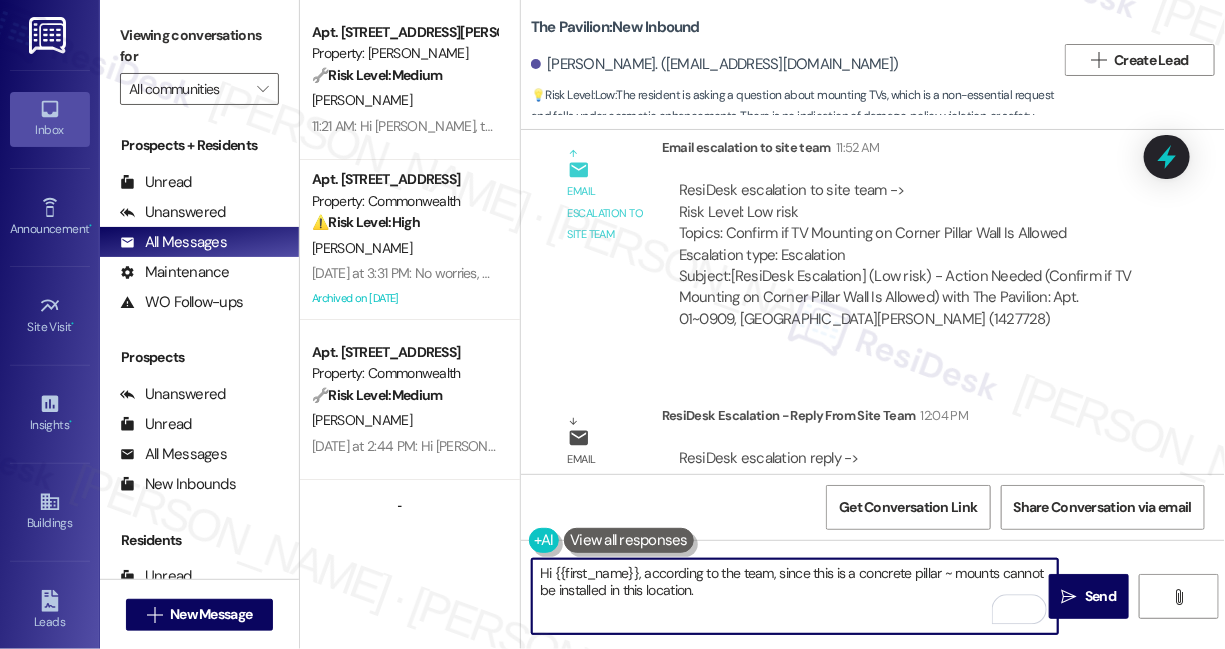click on "Hi {{first_name}}, according to the team, since this is a concrete pillar ~ mounts cannot be installed in this location." at bounding box center (795, 596) 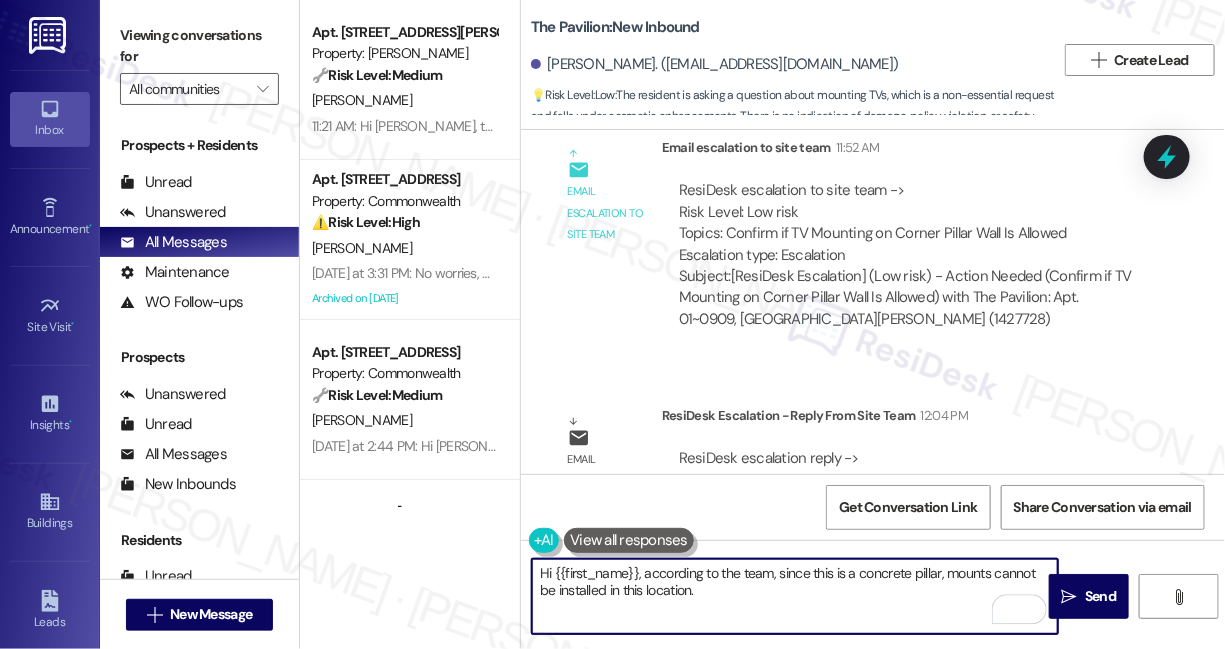 click on "Hi {{first_name}}, according to the team, since this is a concrete pillar, mounts cannot be installed in this location." at bounding box center [795, 596] 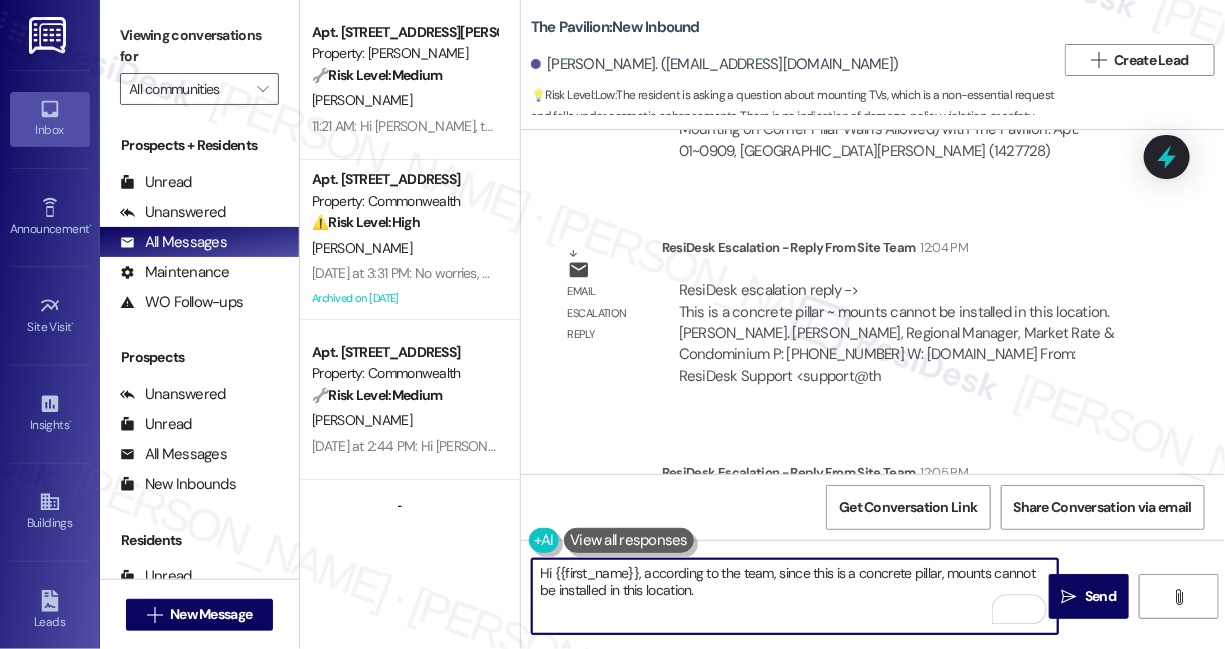 scroll, scrollTop: 2759, scrollLeft: 0, axis: vertical 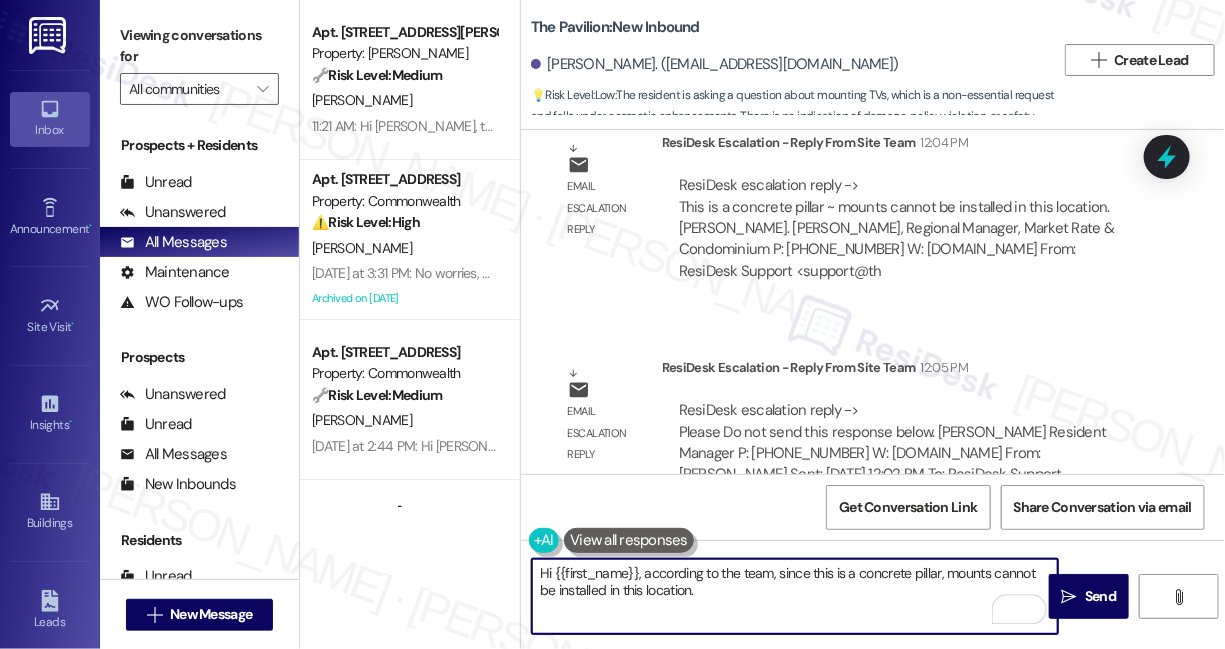 click on "Hi {{first_name}}, according to the team, since this is a concrete pillar, mounts cannot be installed in this location." at bounding box center [795, 596] 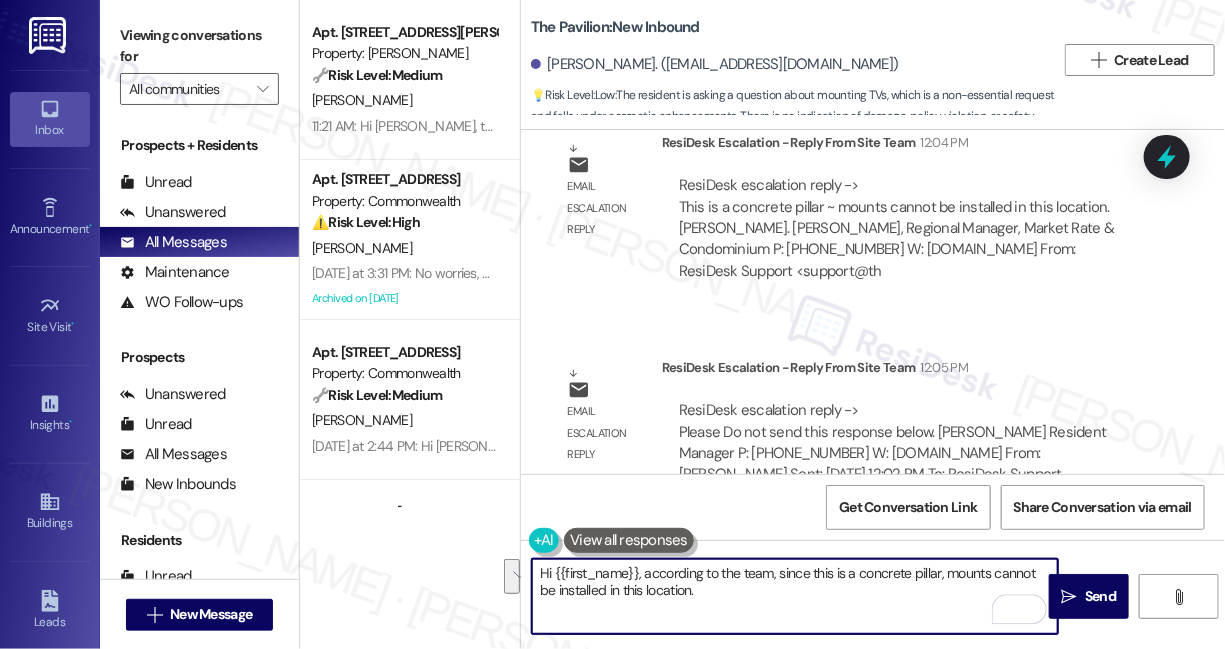 click on "Hi {{first_name}}, according to the team, since this is a concrete pillar, mounts cannot be installed in this location." at bounding box center [795, 596] 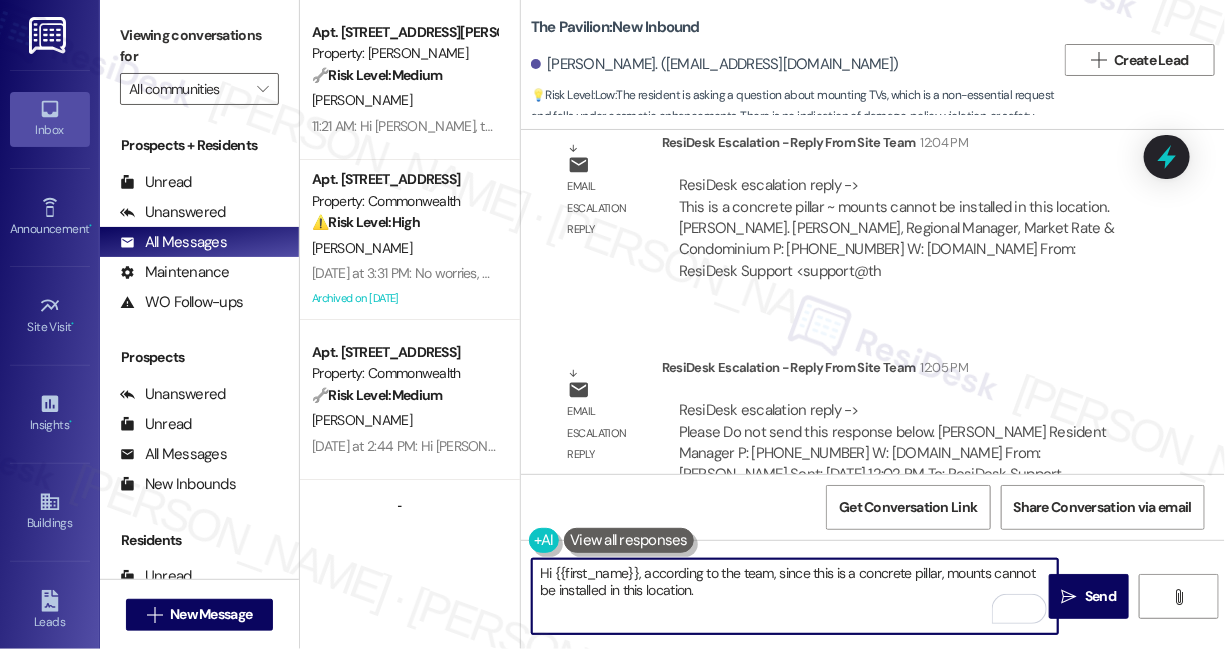 click on "Hi {{first_name}}, according to the team, since this is a concrete pillar, mounts cannot be installed in this location." at bounding box center [795, 596] 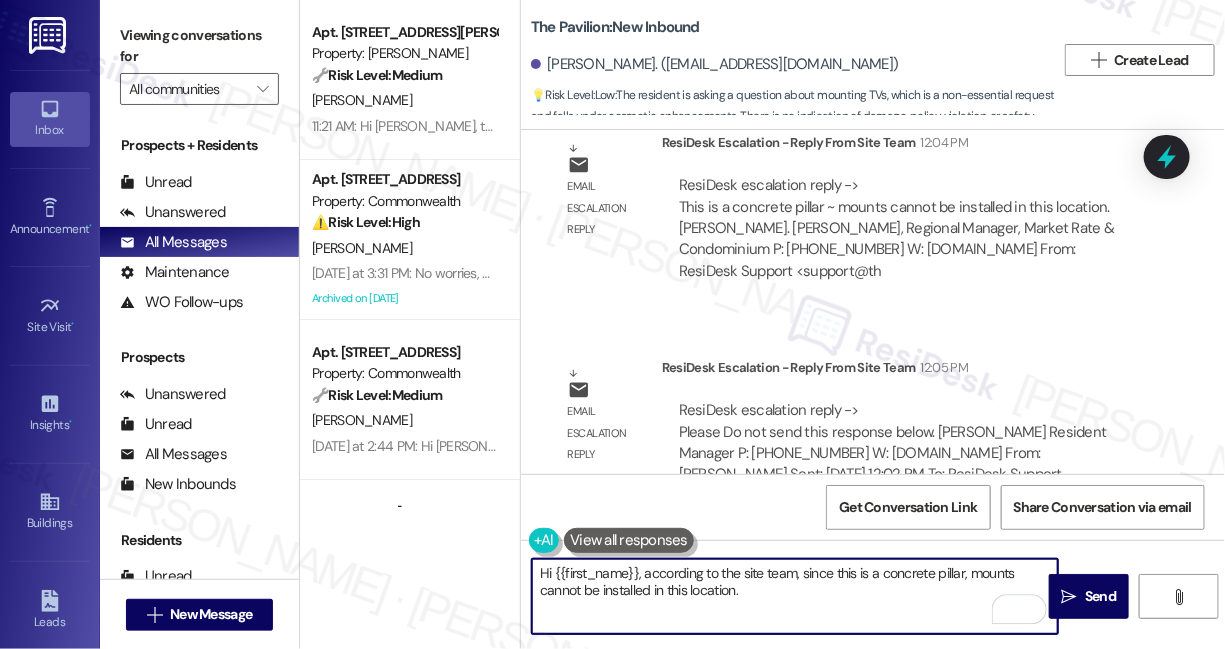 click on "Hi {{first_name}}, according to the site team, since this is a concrete pillar, mounts cannot be installed in this location." at bounding box center (795, 596) 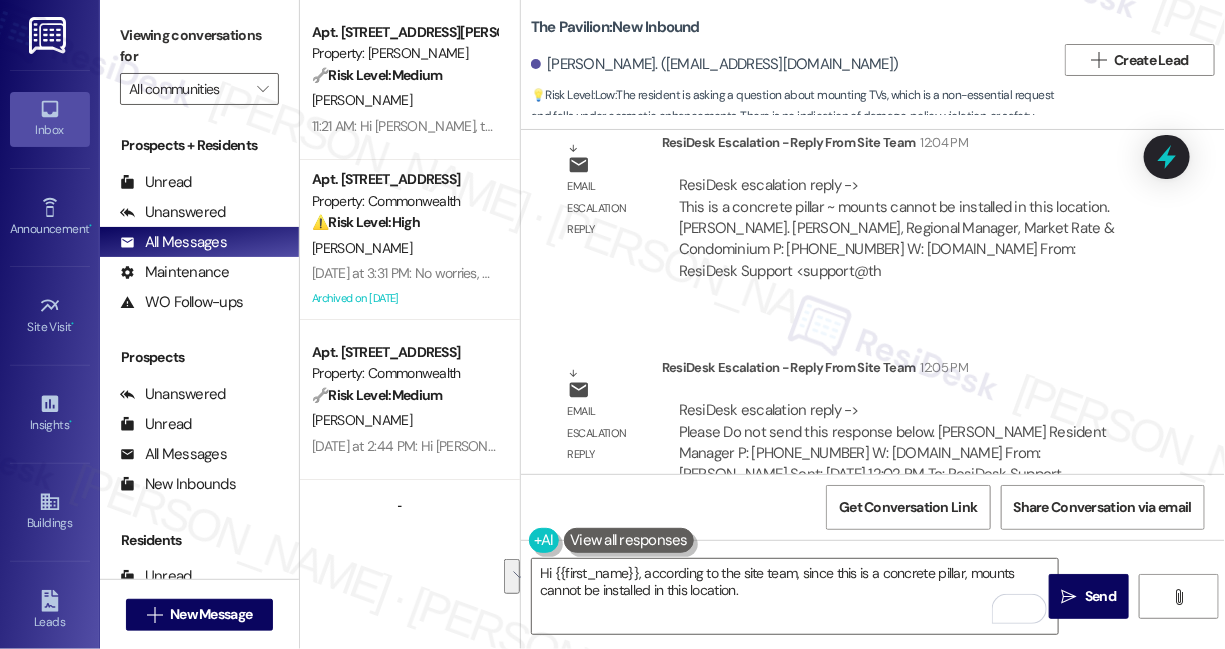 click on "Viewing conversations for" at bounding box center (199, 46) 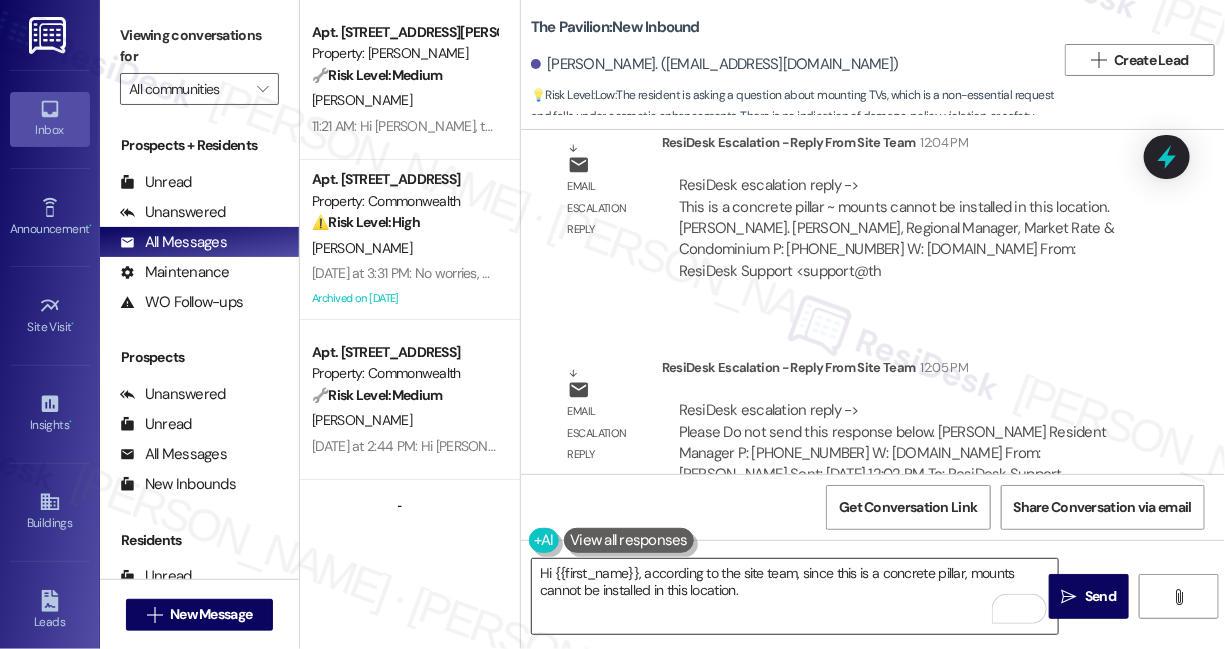 click on "Hi {{first_name}}, according to the site team, since this is a concrete pillar, mounts cannot be installed in this location." at bounding box center [795, 596] 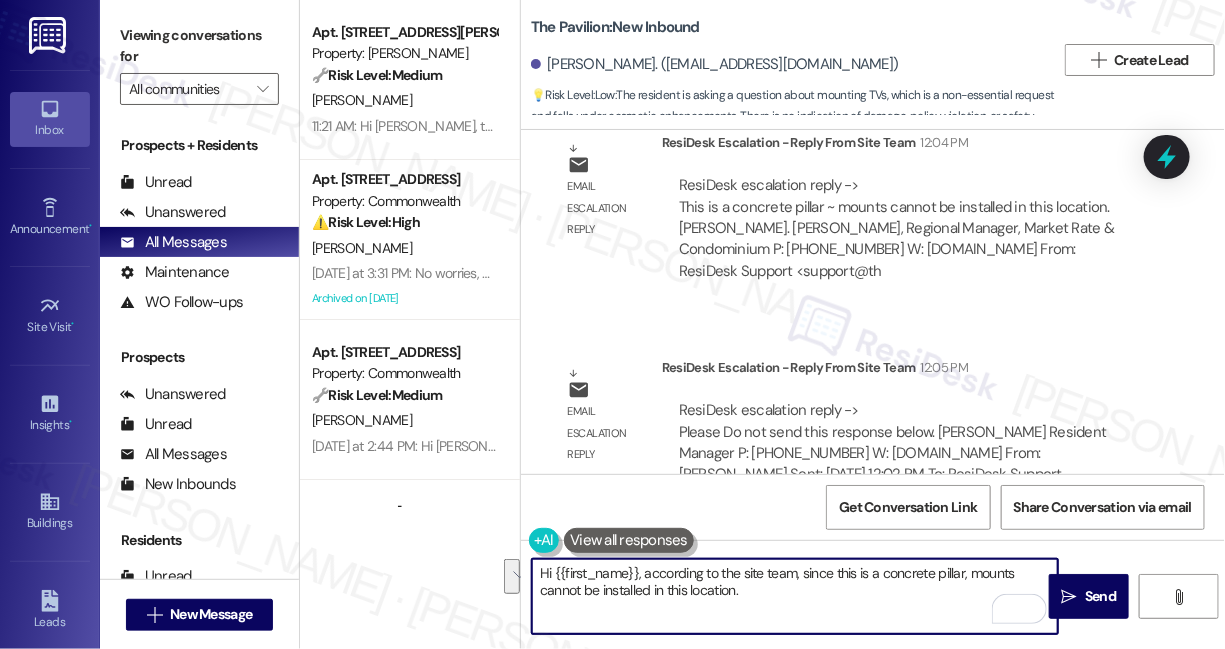 paste on "the site team confirmed that since this is a concrete pillar, mounts can’t be installed in that location." 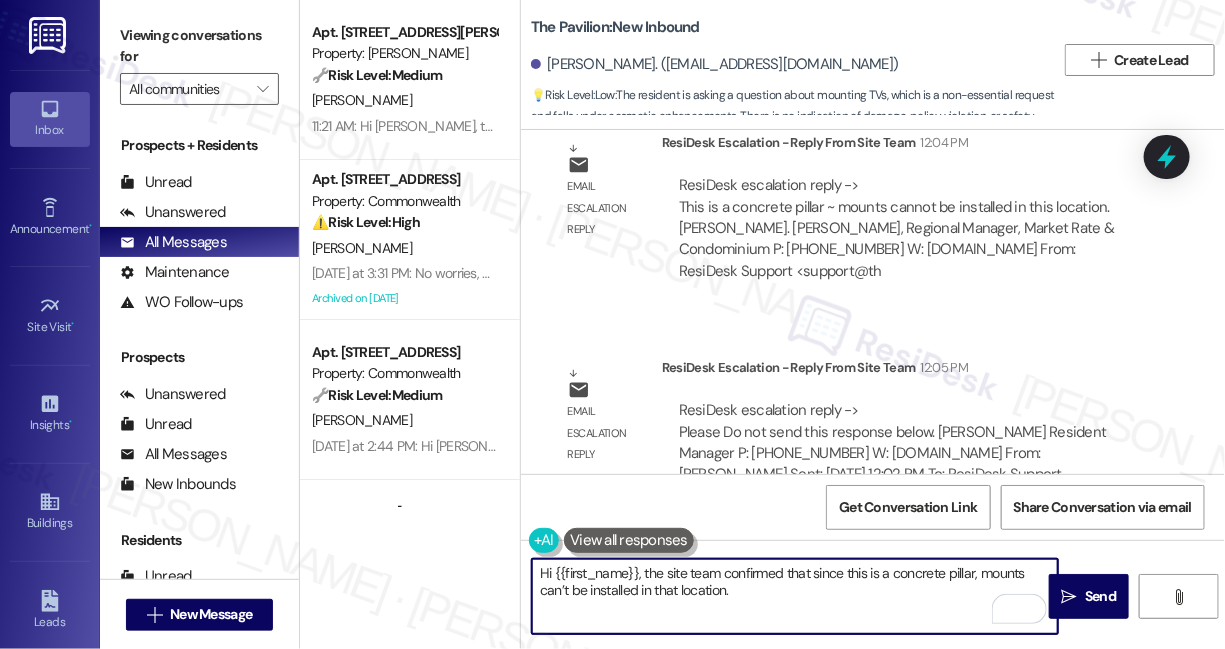 click on "Hi {{first_name}}, the site team confirmed that since this is a concrete pillar, mounts can’t be installed in that location." at bounding box center [795, 596] 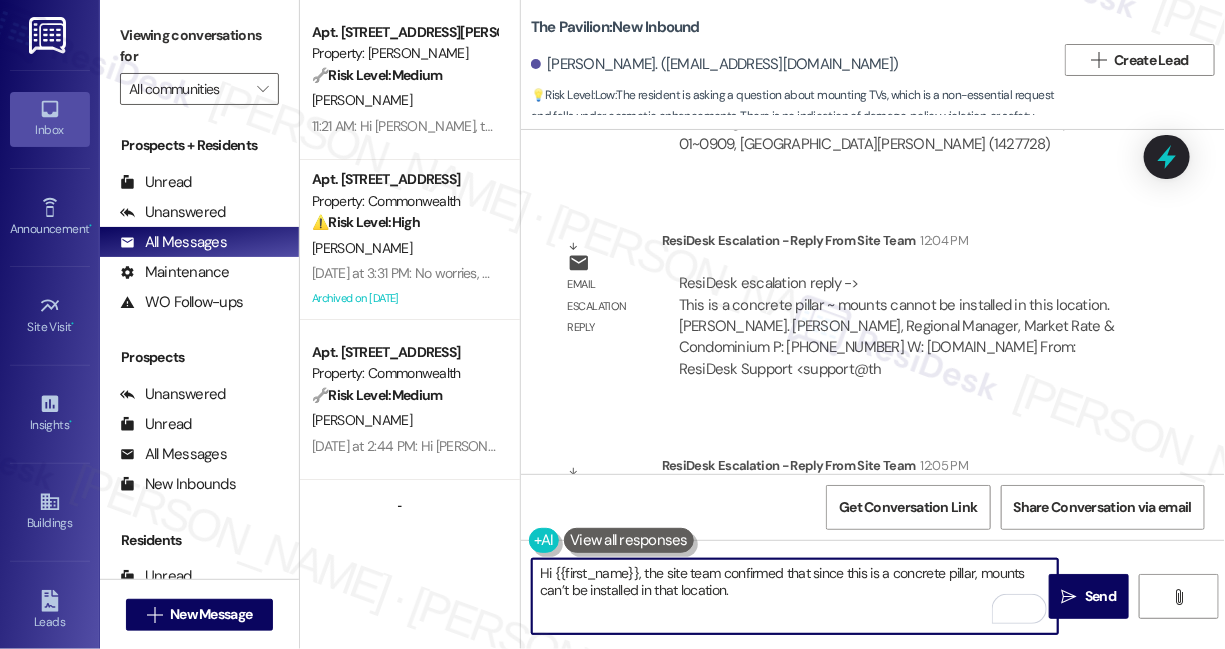 scroll, scrollTop: 2759, scrollLeft: 0, axis: vertical 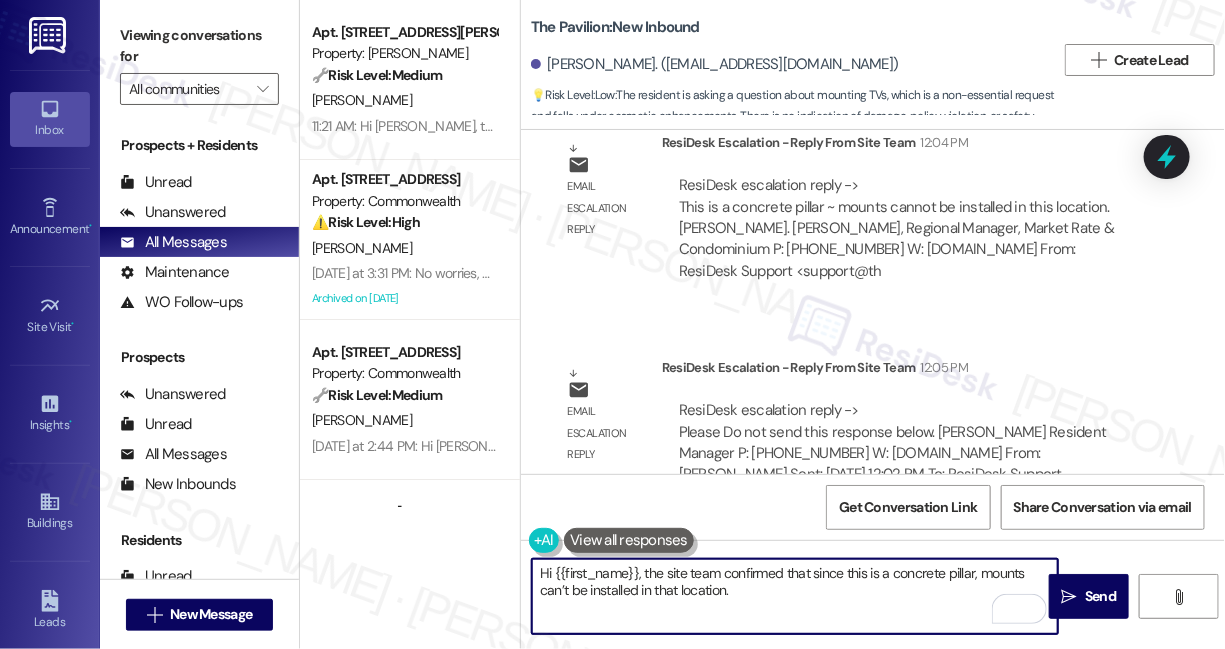 click on "Hi {{first_name}}, the site team confirmed that since this is a concrete pillar, mounts can’t be installed in that location." at bounding box center (795, 596) 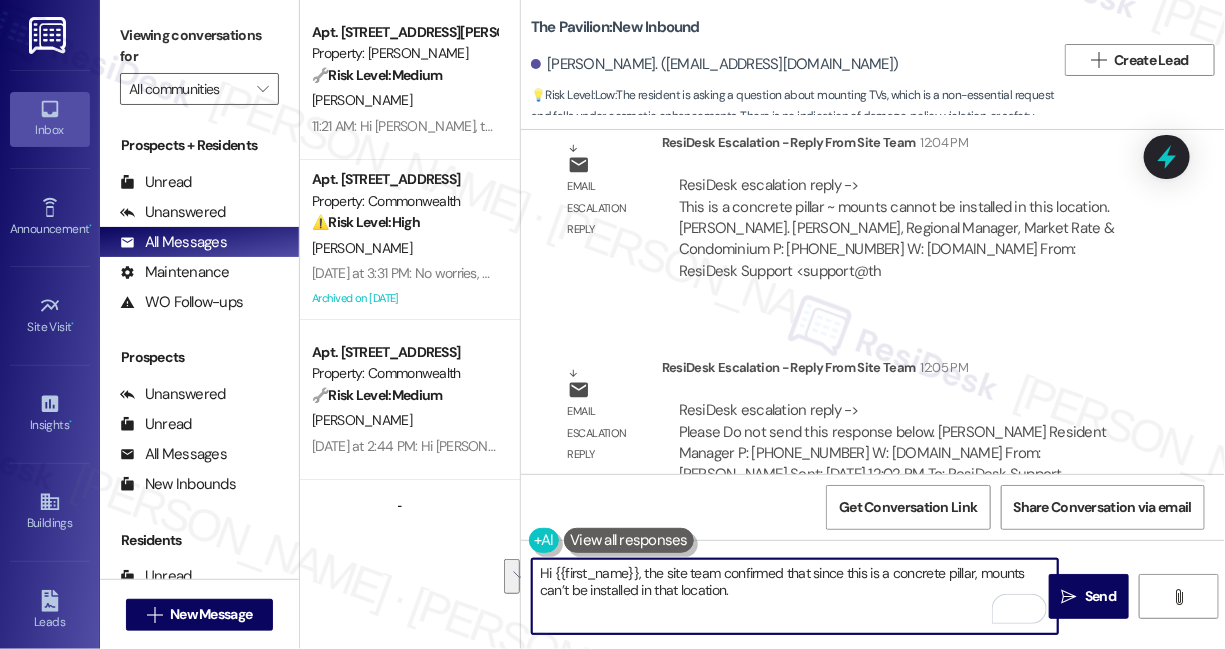 click on "Hi {{first_name}}, the site team confirmed that since this is a concrete pillar, mounts can’t be installed in that location." at bounding box center [795, 596] 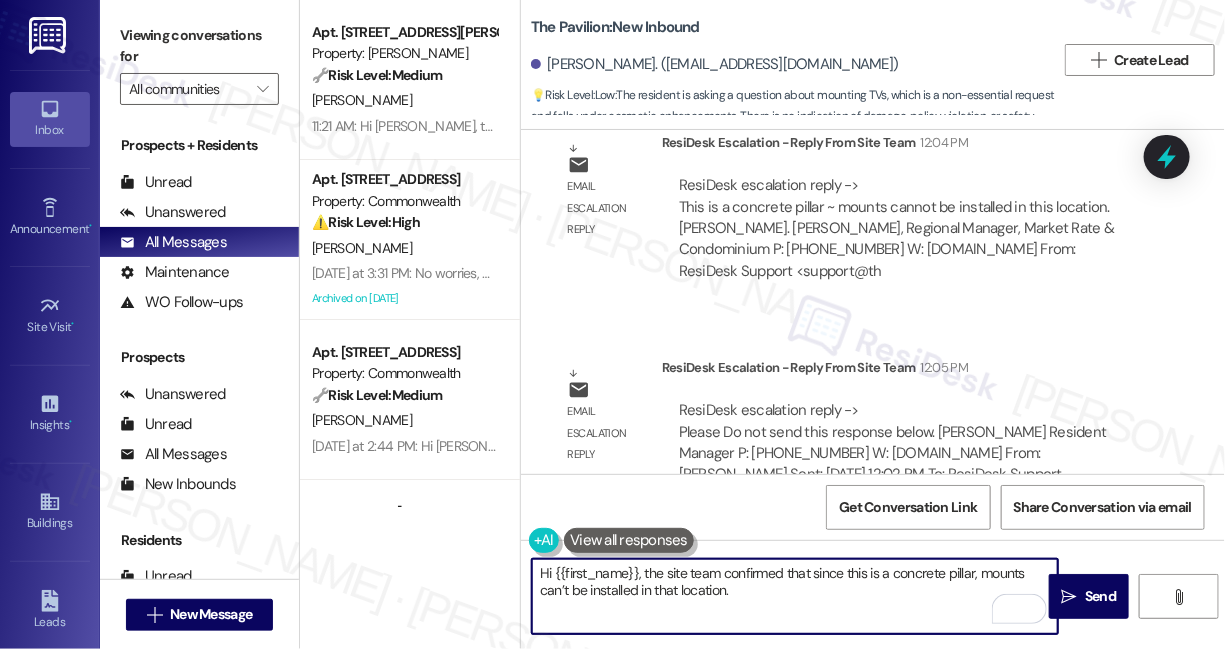 click on "Hi {{first_name}}, the site team confirmed that since this is a concrete pillar, mounts can’t be installed in that location." at bounding box center (795, 596) 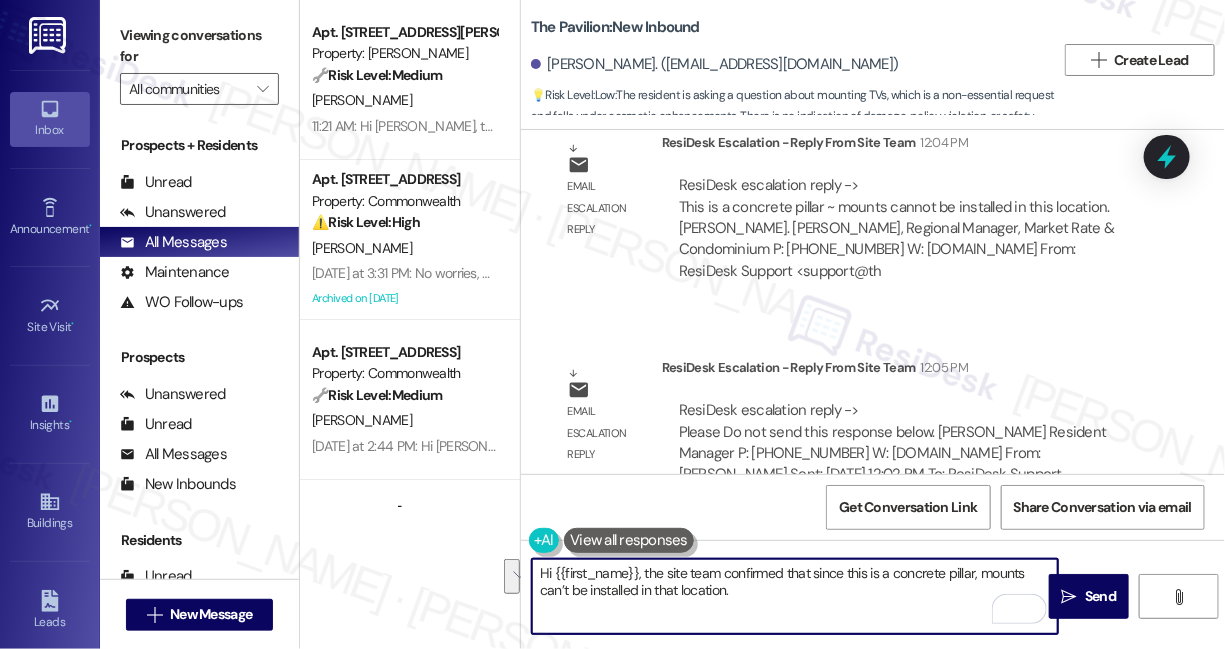 click on "Hi {{first_name}}, the site team confirmed that since this is a concrete pillar, mounts can’t be installed in that location." at bounding box center [795, 596] 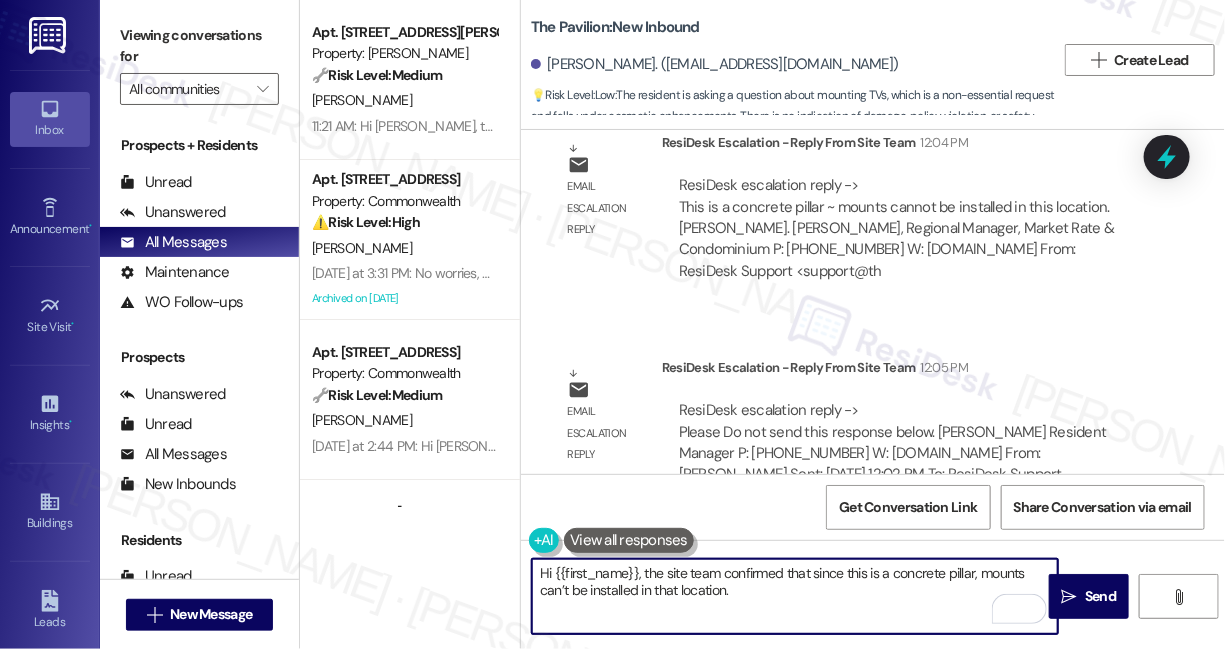 click on "Hi {{first_name}}, the site team confirmed that since this is a concrete pillar, mounts can’t be installed in that location." at bounding box center [795, 596] 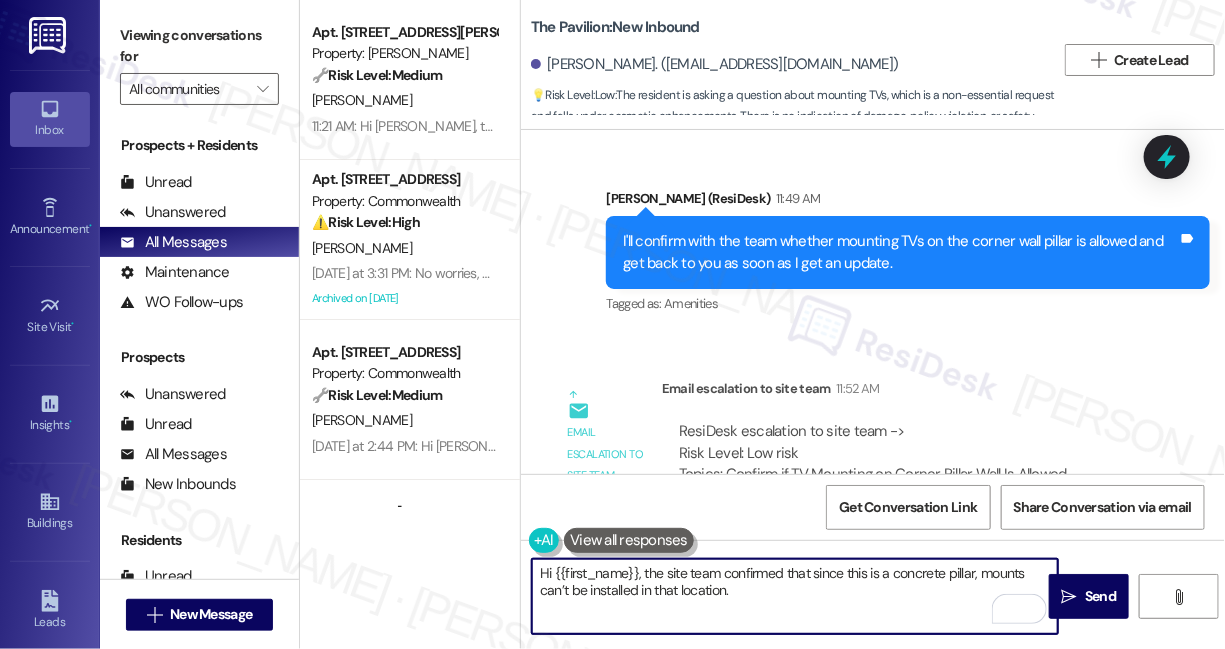 scroll, scrollTop: 2122, scrollLeft: 0, axis: vertical 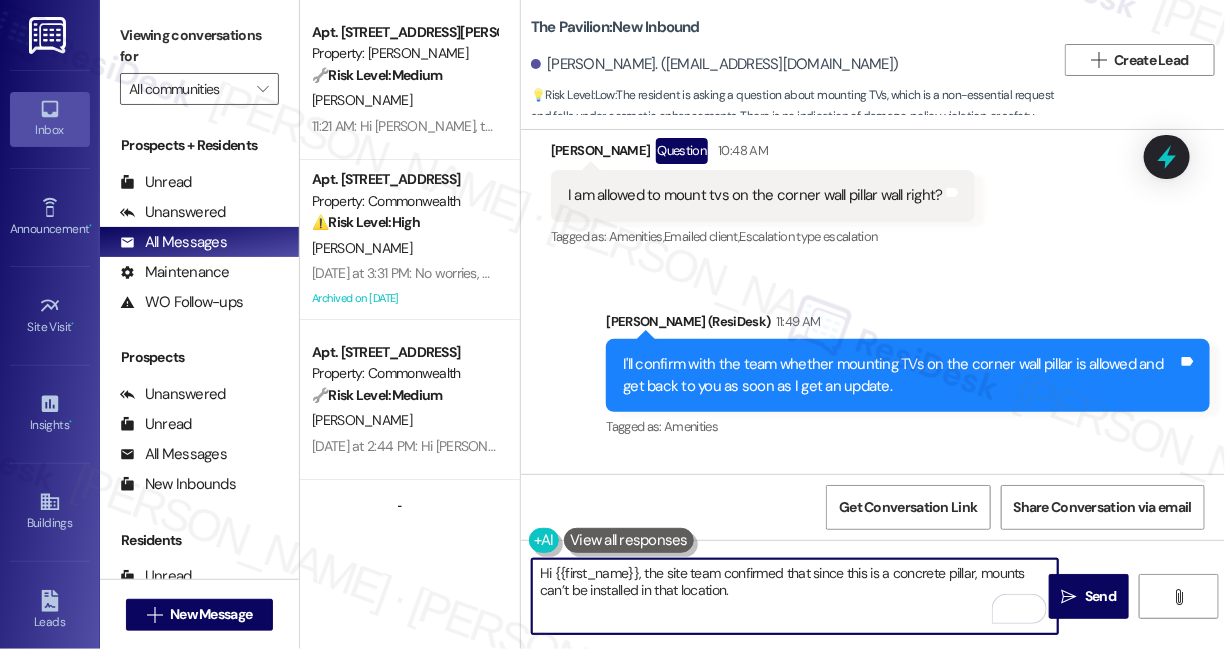 click on "Hi {{first_name}}, the site team confirmed that since this is a concrete pillar, mounts can’t be installed in that location." at bounding box center (795, 596) 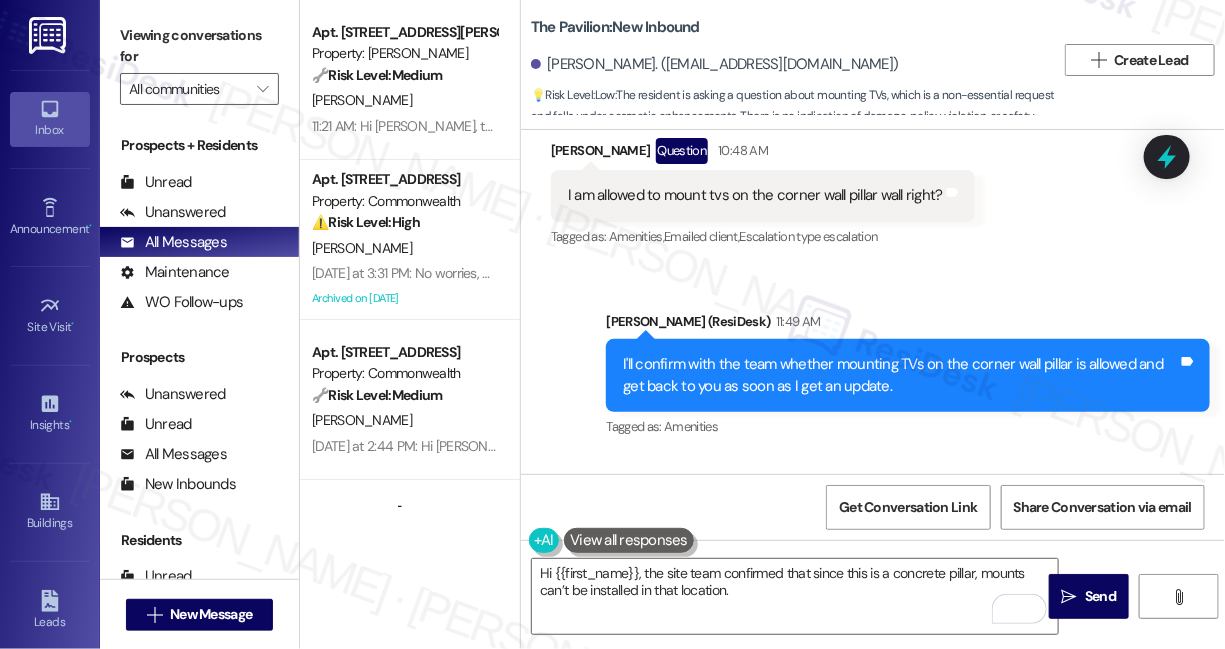 click on "Viewing conversations for" at bounding box center (199, 46) 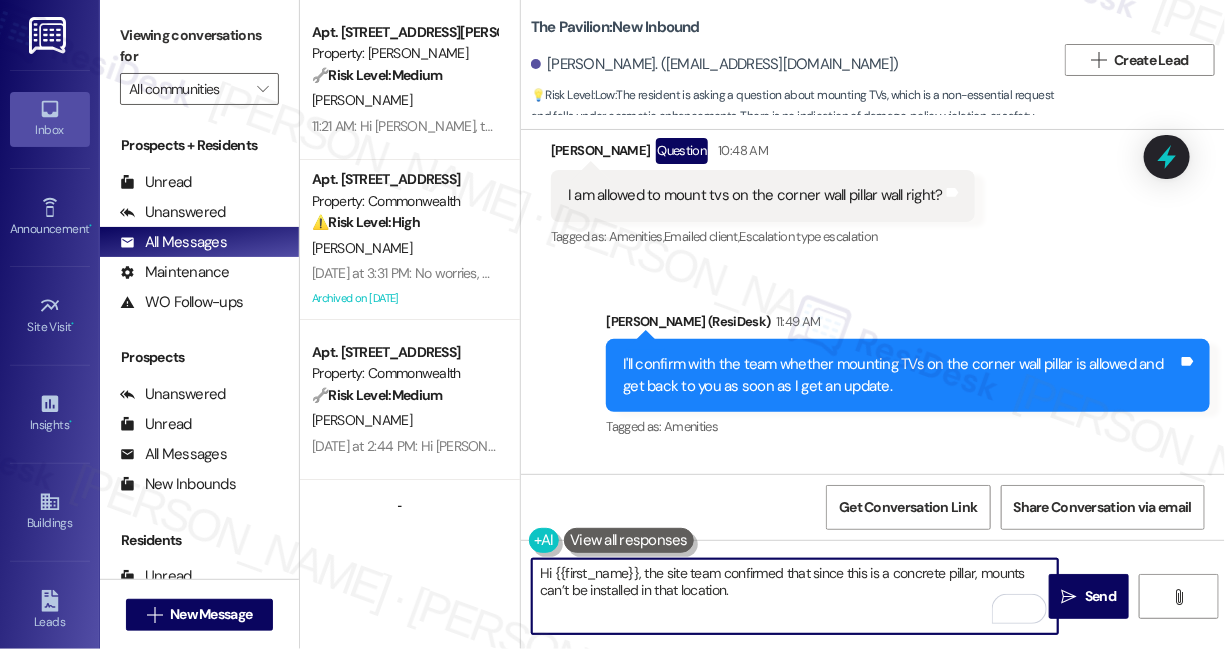 drag, startPoint x: 788, startPoint y: 596, endPoint x: 797, endPoint y: 558, distance: 39.051247 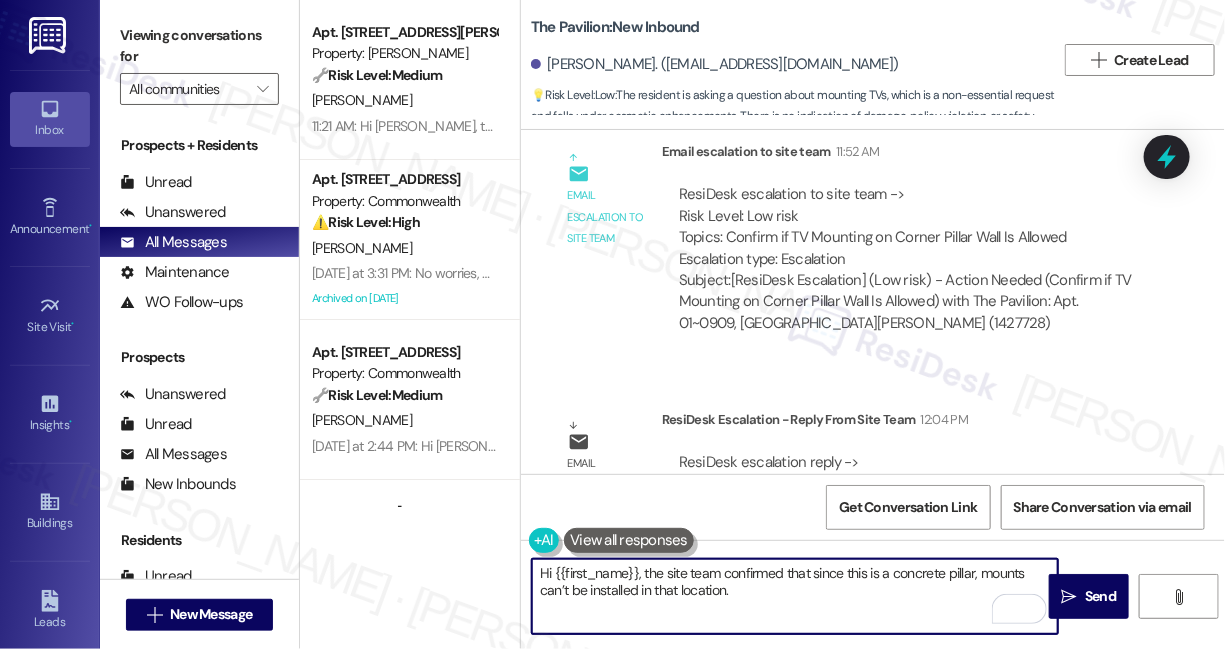 scroll, scrollTop: 2759, scrollLeft: 0, axis: vertical 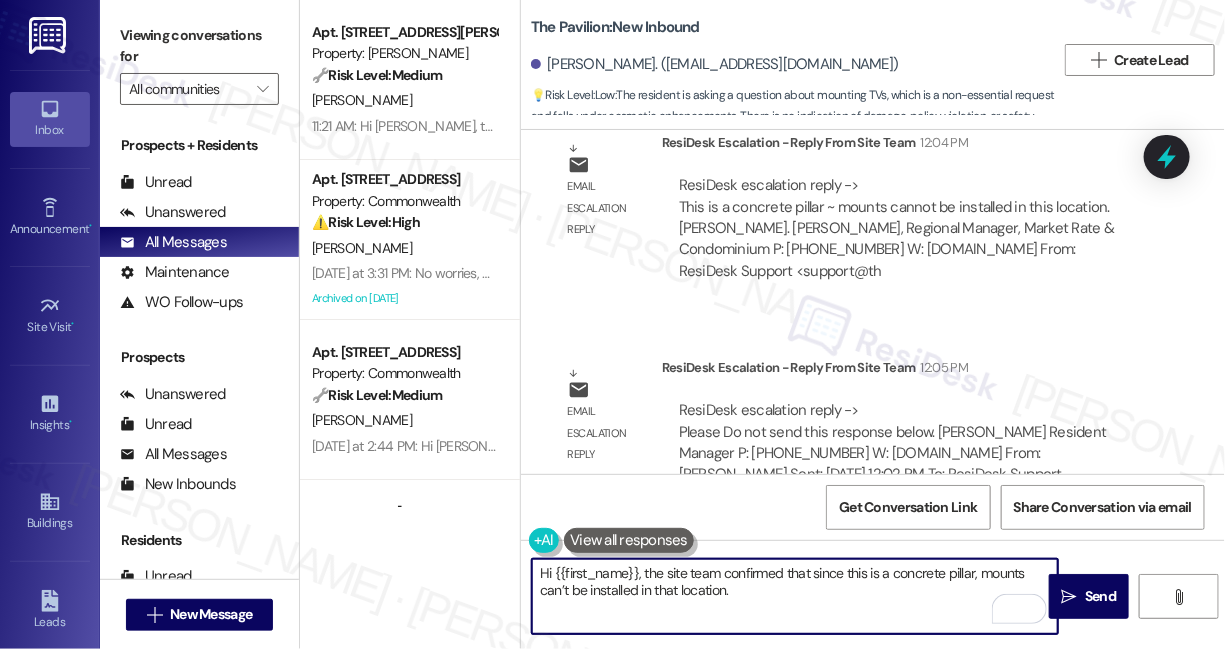 click on "Hi {{first_name}}, the site team confirmed that since this is a concrete pillar, mounts can’t be installed in that location." at bounding box center [795, 596] 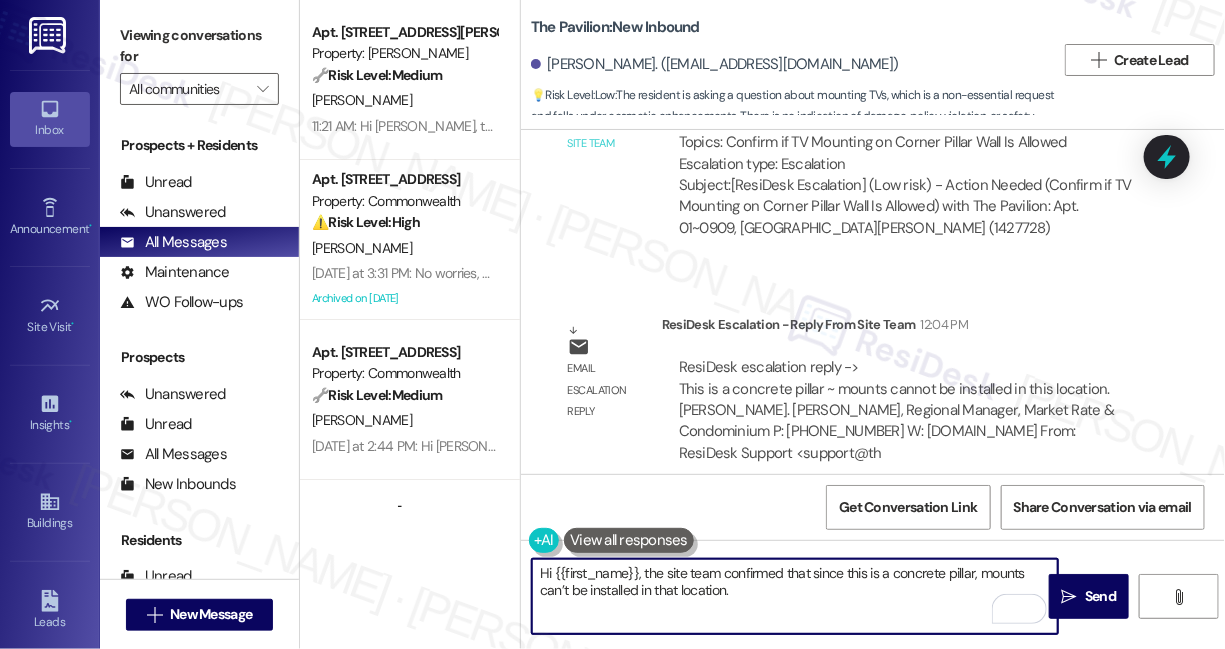 scroll, scrollTop: 2395, scrollLeft: 0, axis: vertical 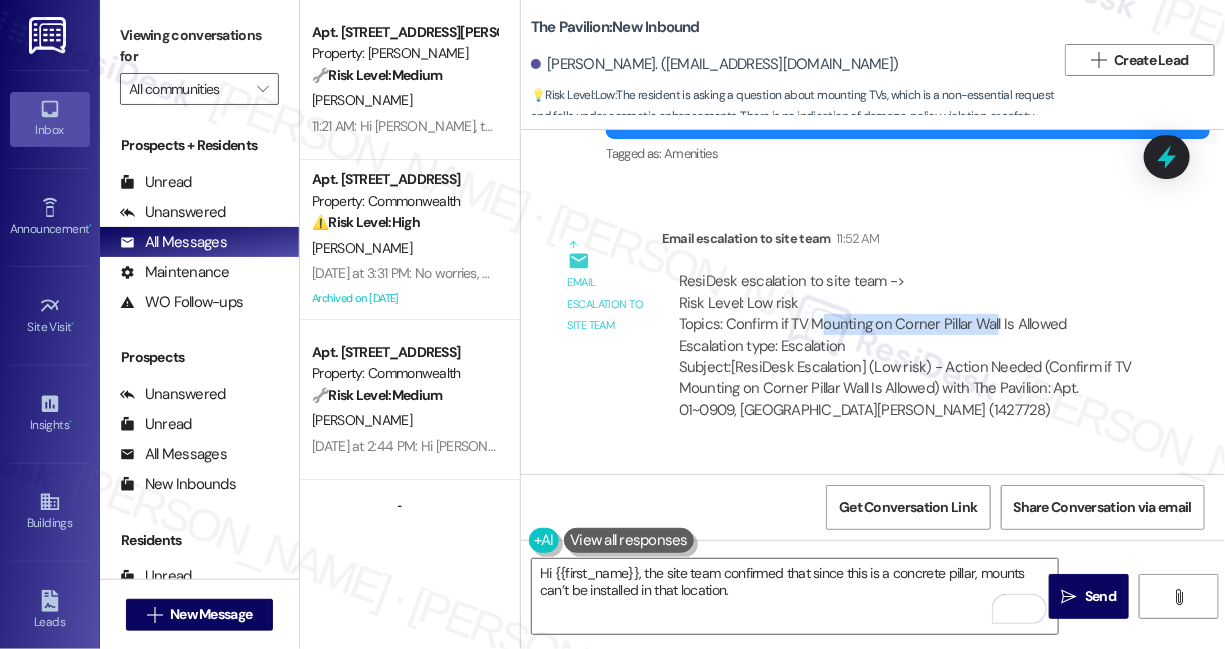 drag, startPoint x: 823, startPoint y: 301, endPoint x: 992, endPoint y: 304, distance: 169.02663 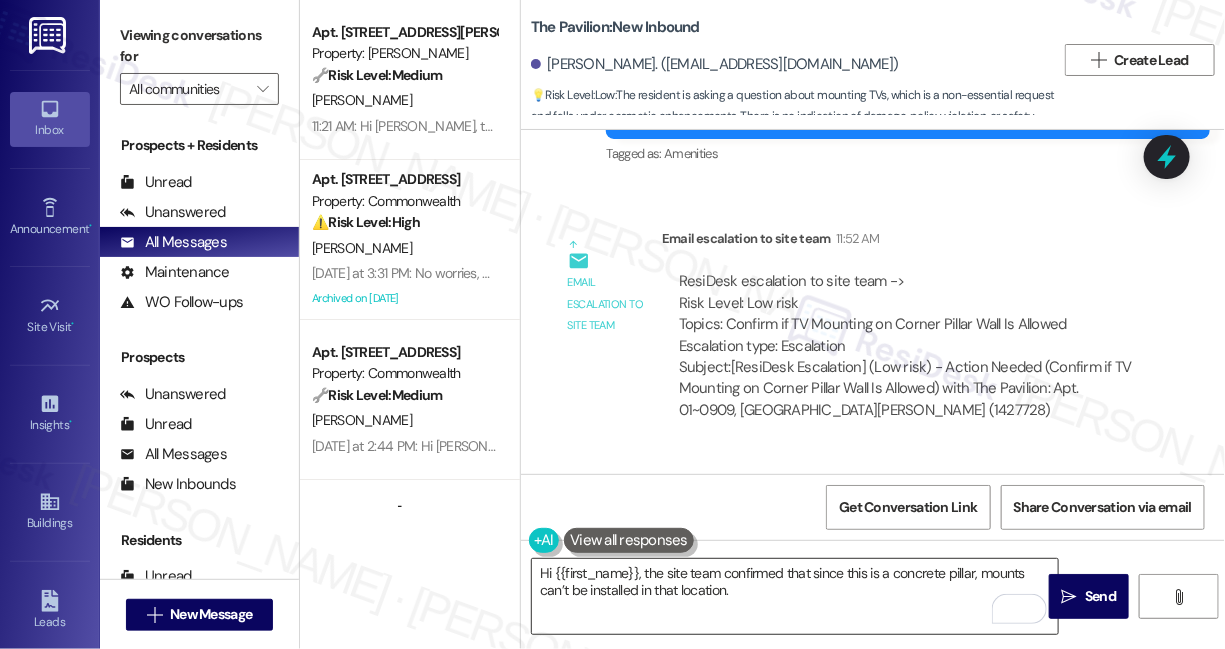 click on "Hi {{first_name}}, the site team confirmed that since this is a concrete pillar, mounts can’t be installed in that location." at bounding box center [795, 596] 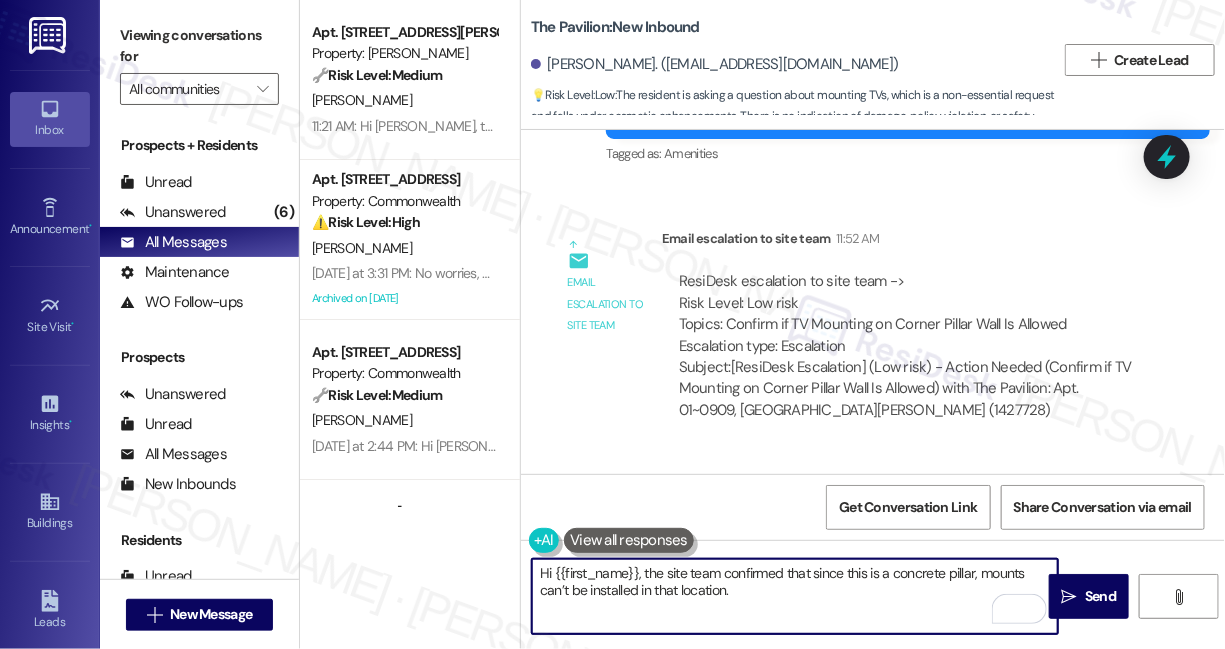 click on "Hi {{first_name}}, the site team confirmed that since this is a concrete pillar, mounts can’t be installed in that location." at bounding box center [795, 596] 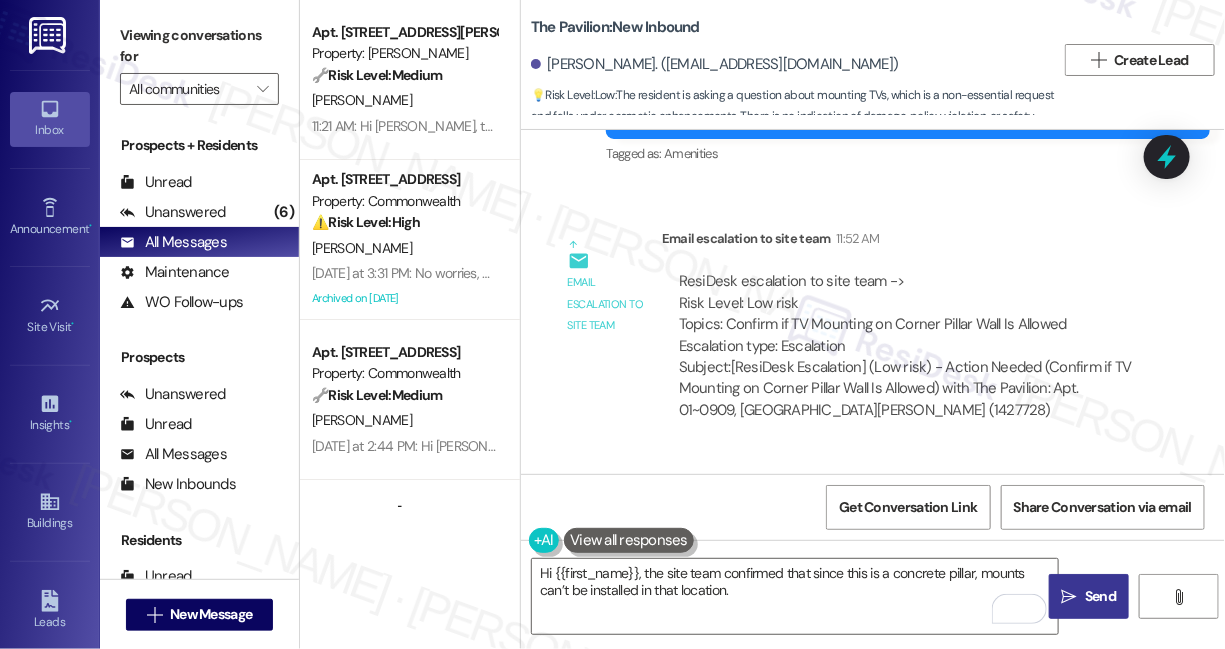 click on "" at bounding box center [1069, 597] 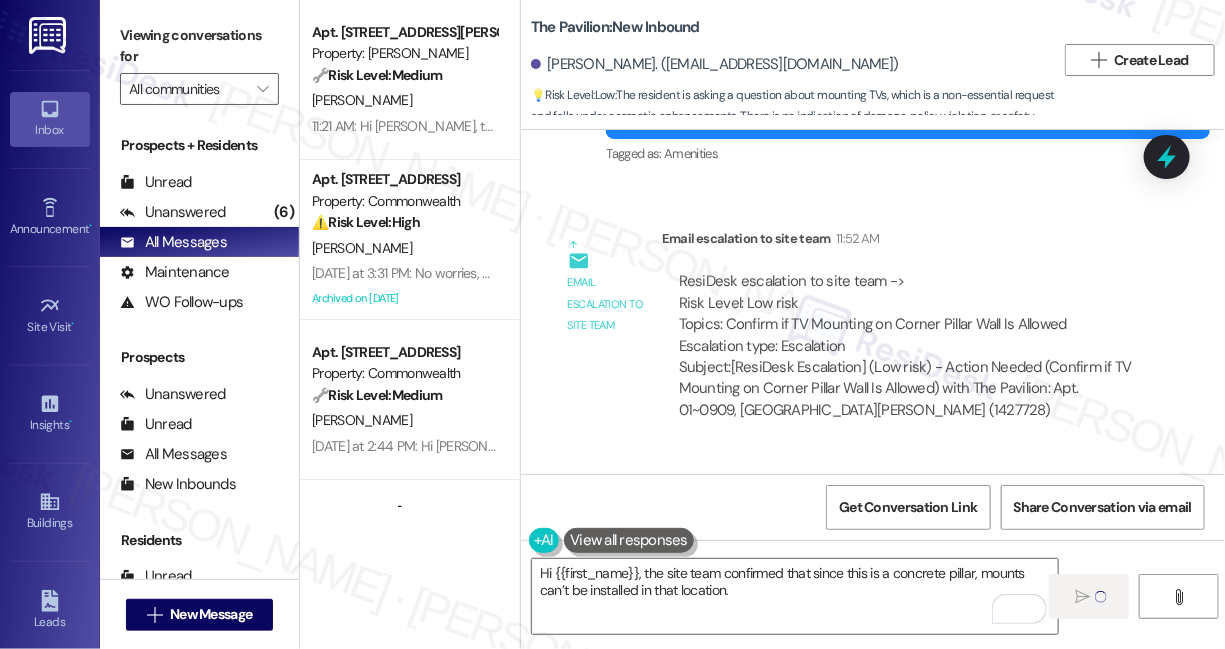 type 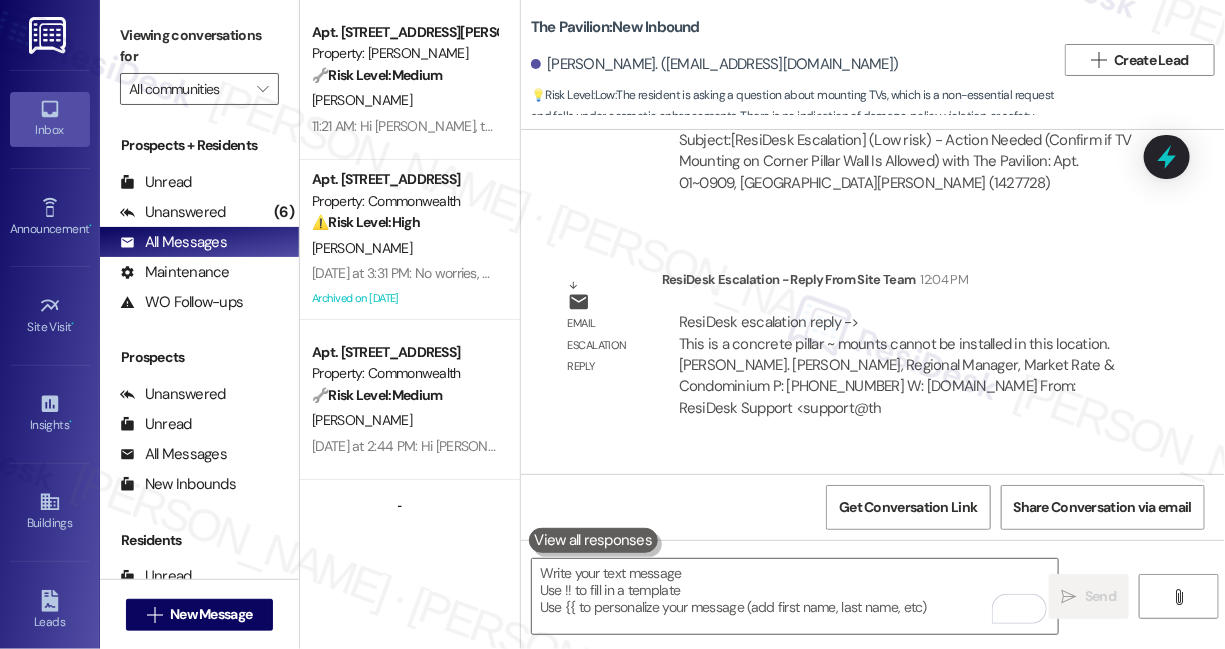 scroll, scrollTop: 2759, scrollLeft: 0, axis: vertical 